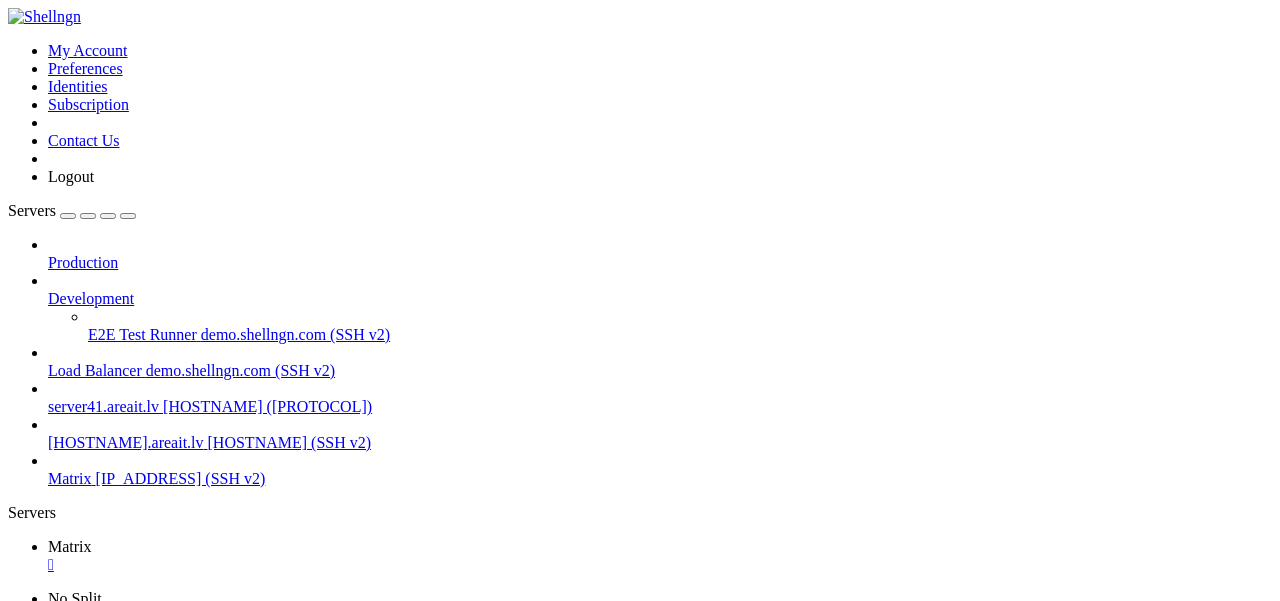 scroll, scrollTop: 0, scrollLeft: 0, axis: both 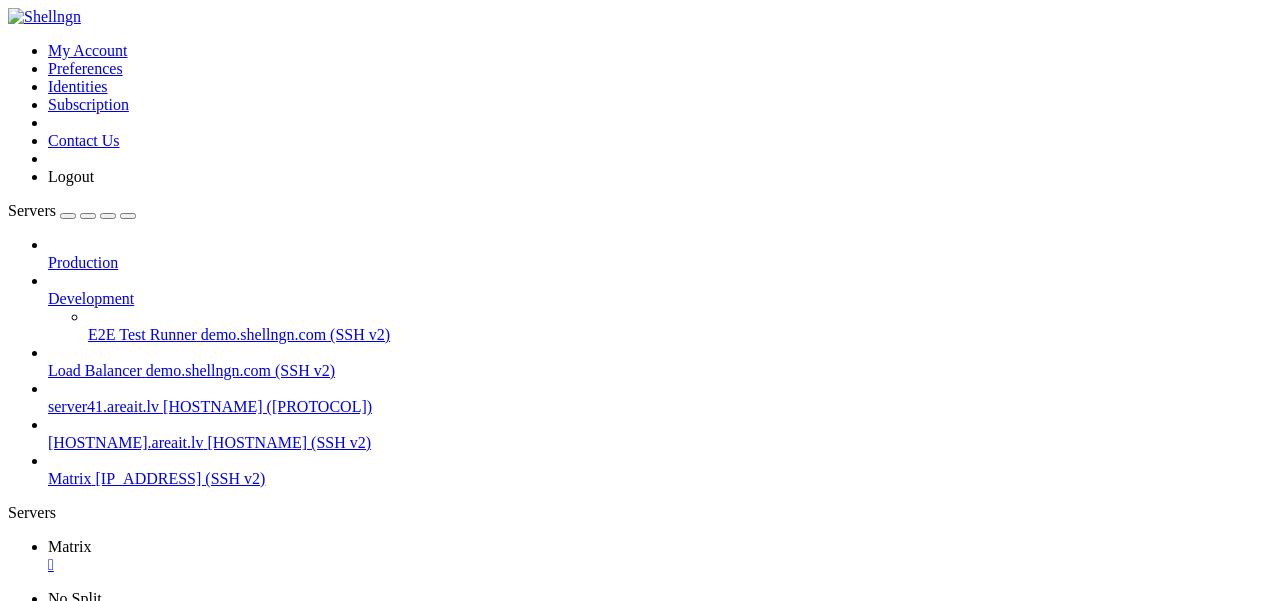 click 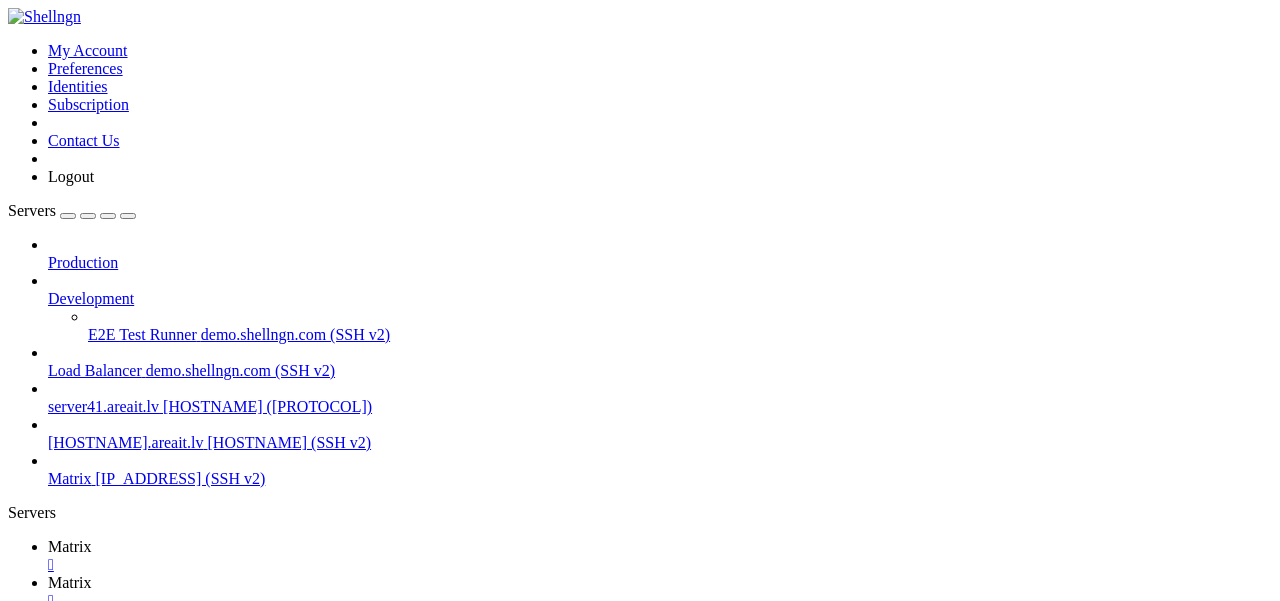 click on "  .." at bounding box center (18, 1005) 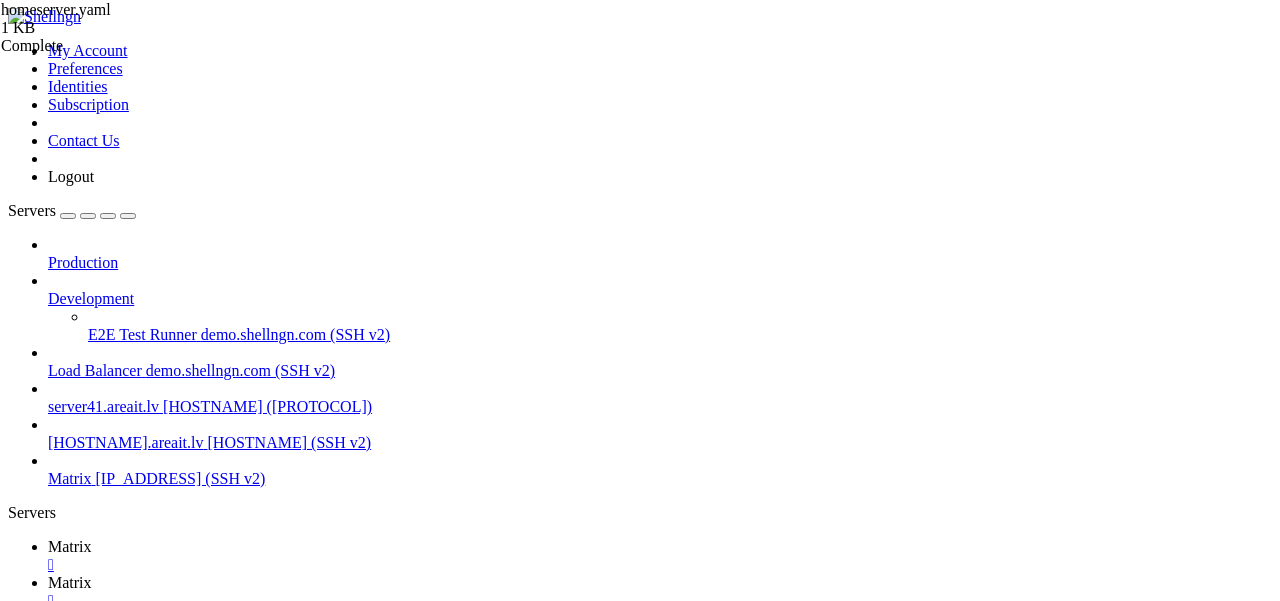 click on "# Configuration file for Synapse. # # This is a YAML file: see [1] for a quick introduction. Note in particular # that *indentation is important*: all the elements of a list or dictionary # should have the same indentation. # # [1] https://docs.ansible.com/ansible/latest/reference_appendices/YAMLSyntax.html # # For more information on how to configure Synapse, including a complete accounting of # each option, go to docs/usage/configuration/config_documentation.md or # https://element-hq.github.io/synapse/latest/usage/configuration/config_documentation.html # # This is set in /etc/matrix-synapse/conf.d/server_name.yaml for Debian installations. # server_name: "SERVERNAME" pid_file :   "/var/run/matrix-synapse.pid" listeners :   -  port :   8008      tls :   false      type :  http      x_forwarded :   true      bind_addresses :   [ '::1' ,  '127.0.0.1' ]      resources :         -  names :   [ client, federation ]            compress :   false database :   name :  sqlite3   args :      database : log_config :" at bounding box center [662, 1829] 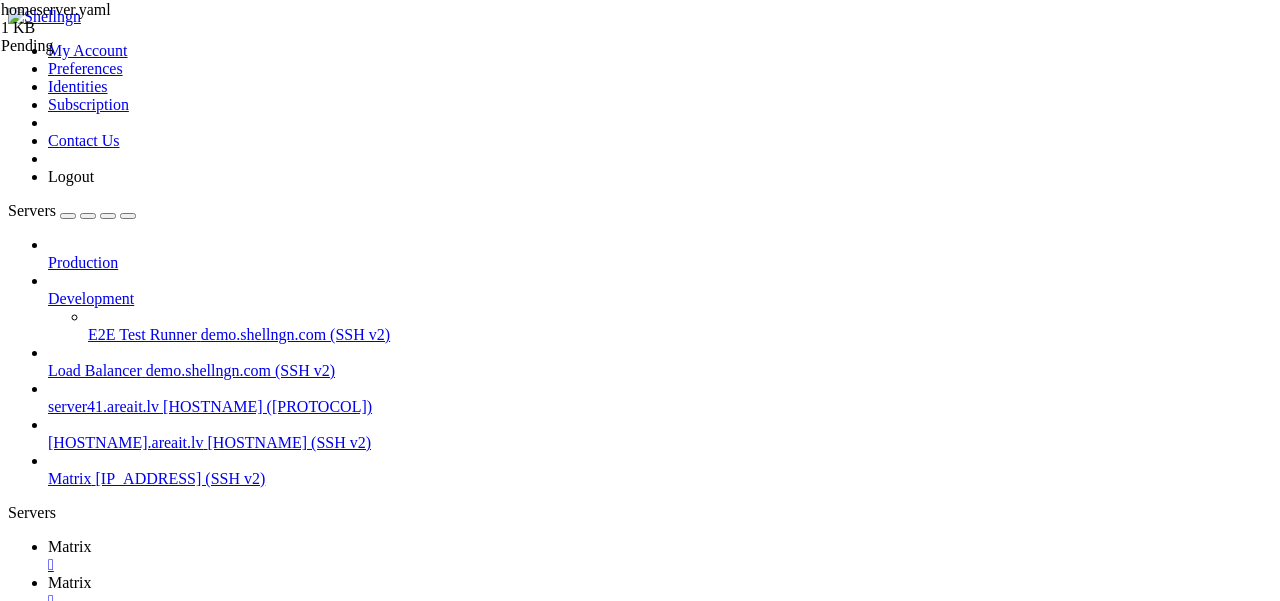 click on "Reconnect" at bounding box center (48, 1507) 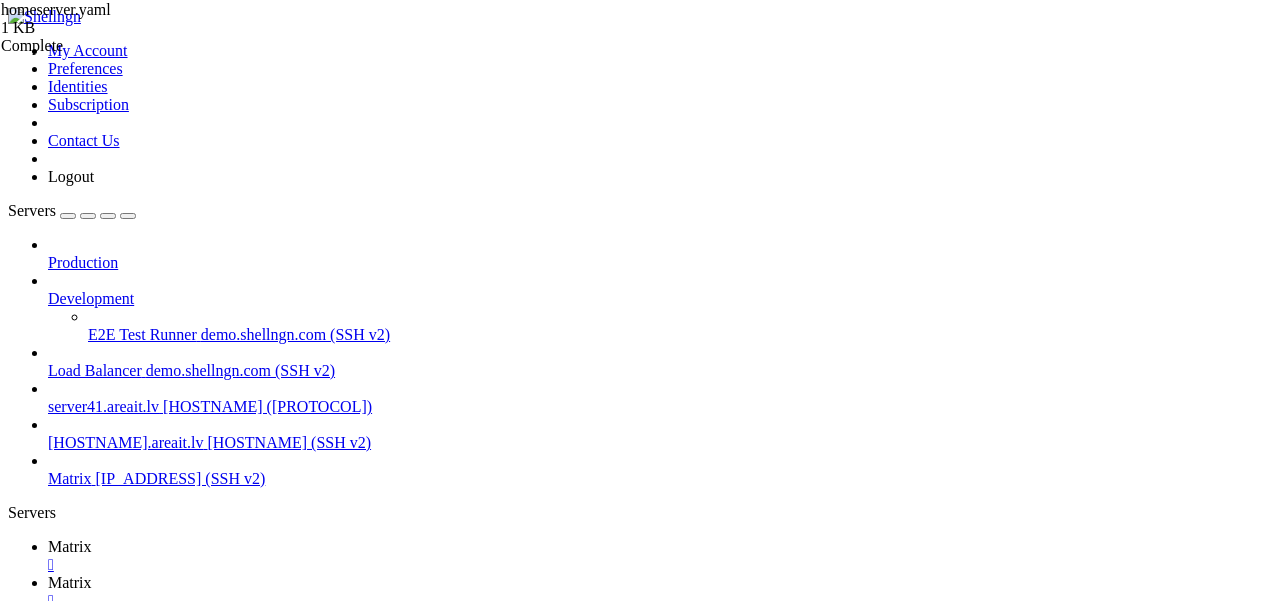 click on "  .." at bounding box center (18, 1005) 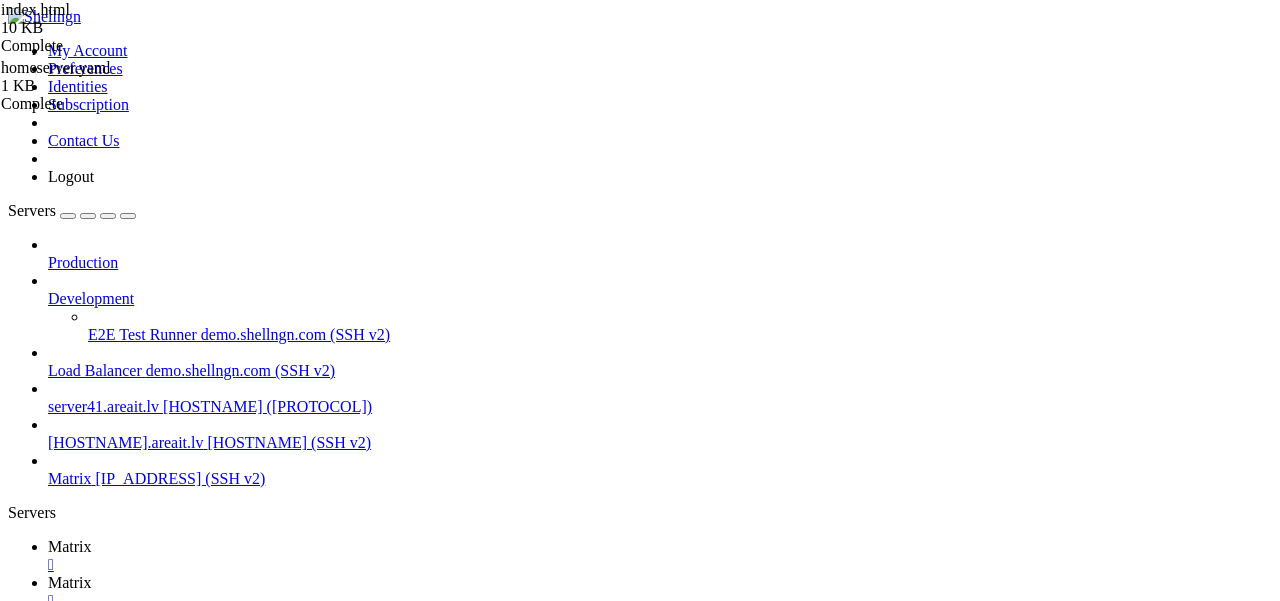 scroll, scrollTop: 3883, scrollLeft: 0, axis: vertical 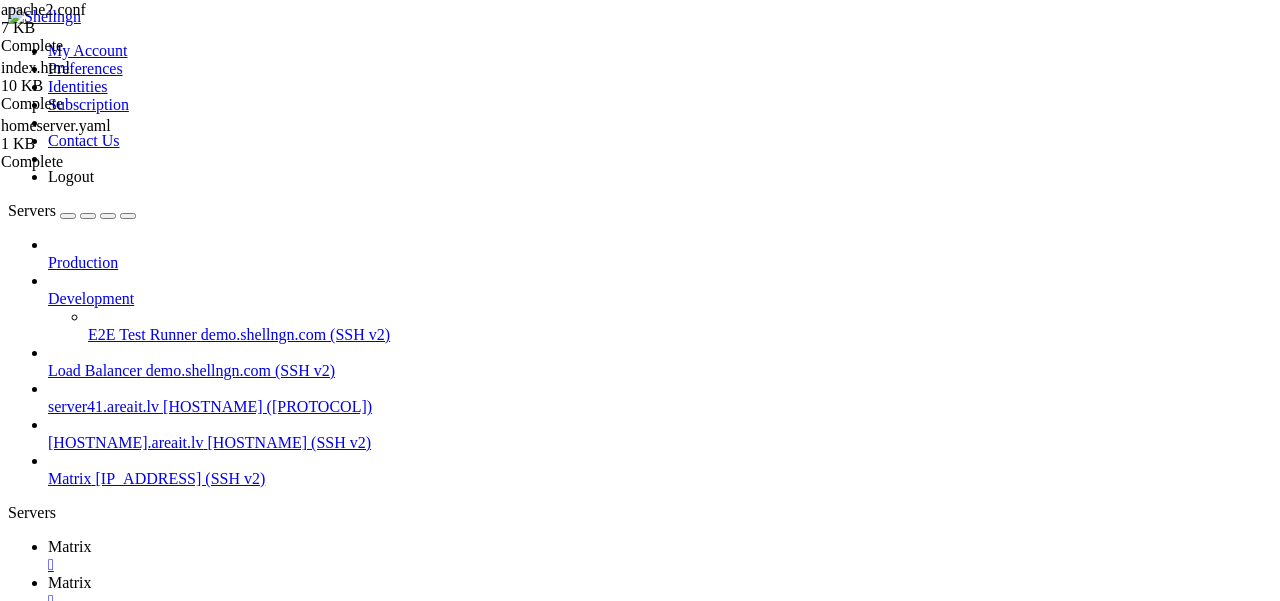 click at bounding box center (56, 1641) 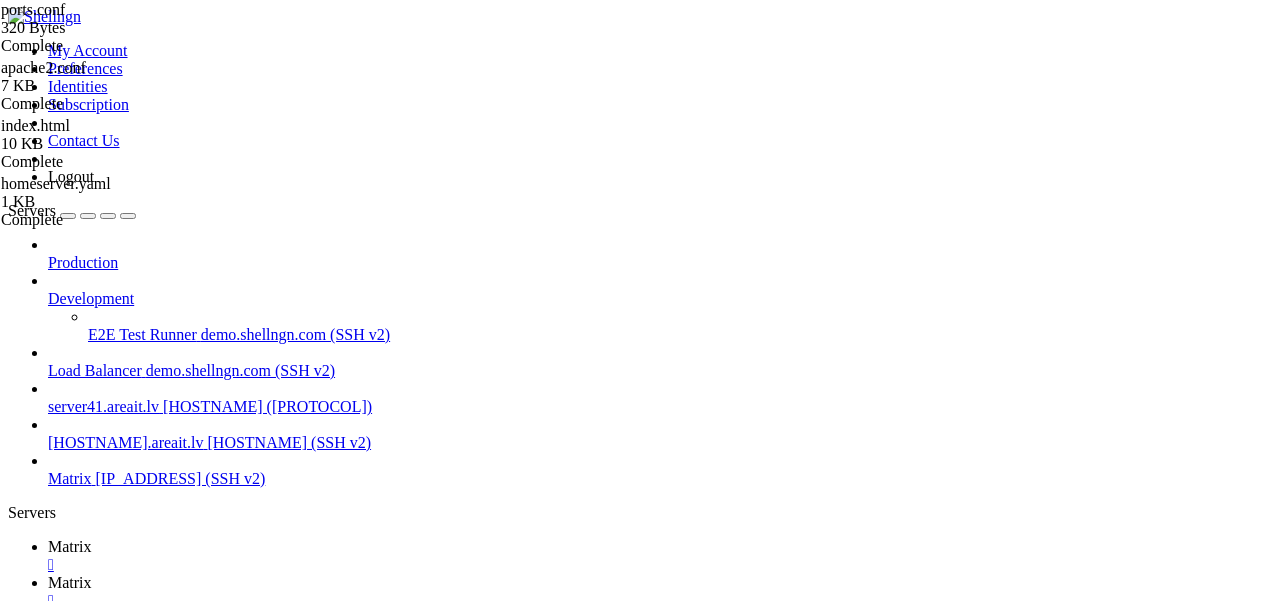 click at bounding box center (56, 1641) 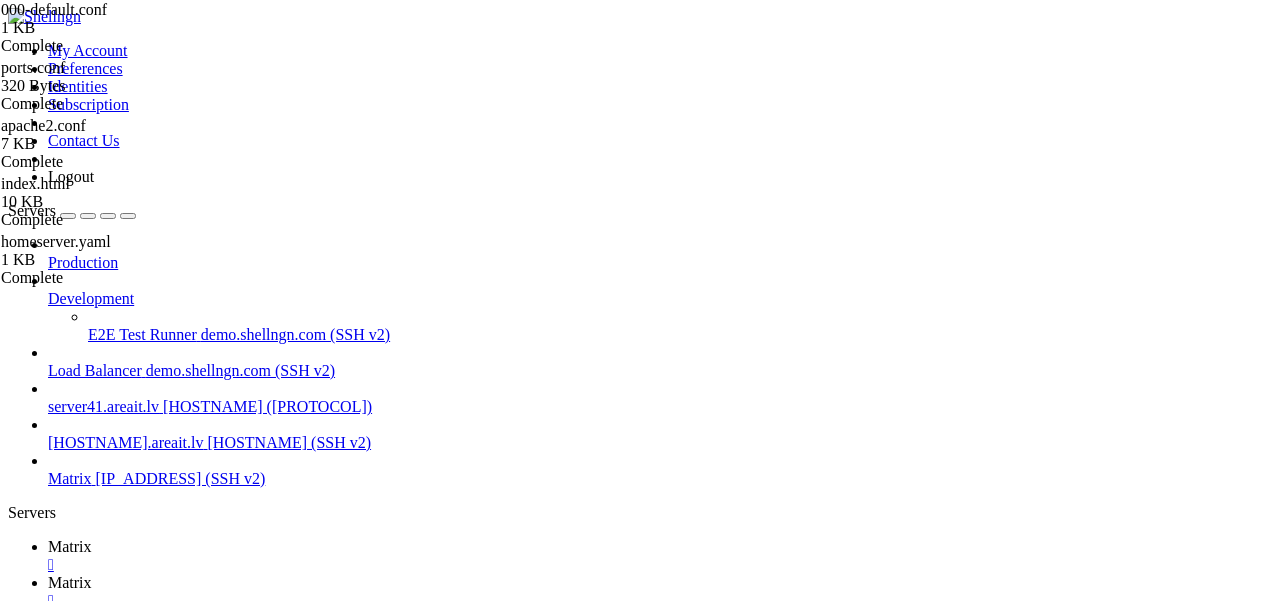 click at bounding box center [56, 1576] 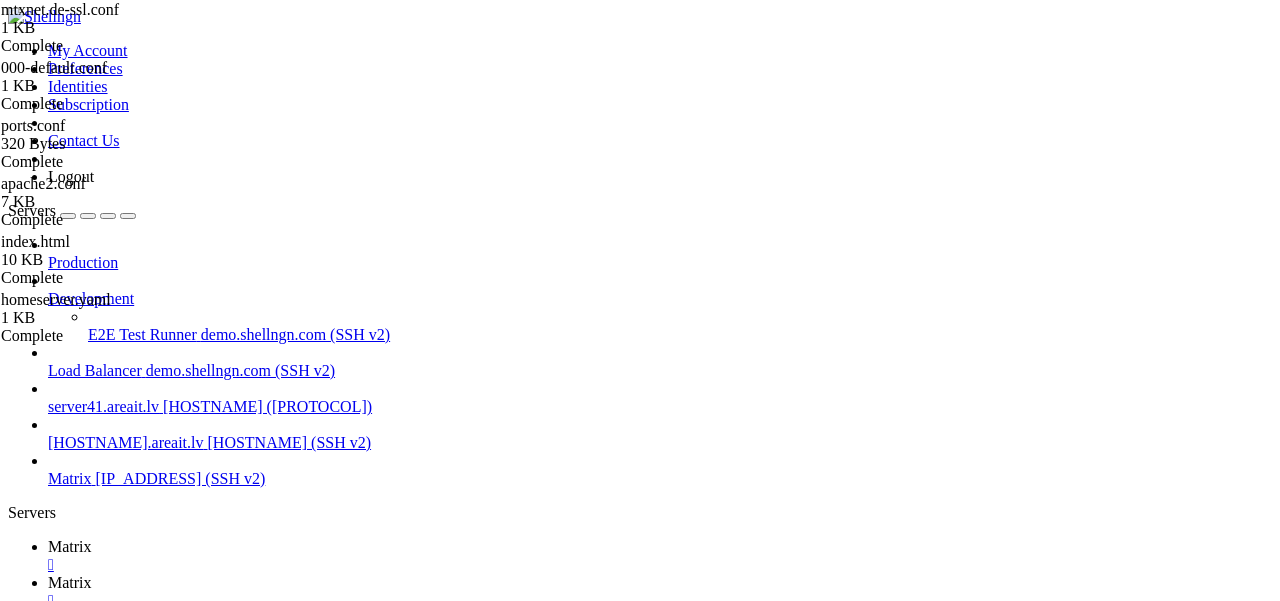 click on "<VirtualHost *:80>    # The ServerName directive sets the request scheme, hostname and port that    # the server uses to identify itself. This is used when creating    # redirection URLs. In the context of virtual hosts, the ServerName    # specifies what hostname must appear in the request's Host: header to    # match this virtual host. For the default virtual host (this file) this    # value is not decisive as it is used as a last resort host regardless.    # However, you must set it for any further virtual host explicitly.    #ServerName www.example.com    ServerAdmin webmaster@localhost    DocumentRoot /var/www/html    # Available loglevels: trace8, ..., trace1, debug, info, notice, warn,    # error, crit, alert, emerg.    # It is also possible to configure the loglevel for particular    # modules, e.g.    #LogLevel info ssl:warn    ErrorLog ${APACHE_LOG_DIR}/error.log    CustomLog ${APACHE_LOG_DIR}/access.log combined    # For most configuration files from conf-available/, which are" at bounding box center (662, 1846) 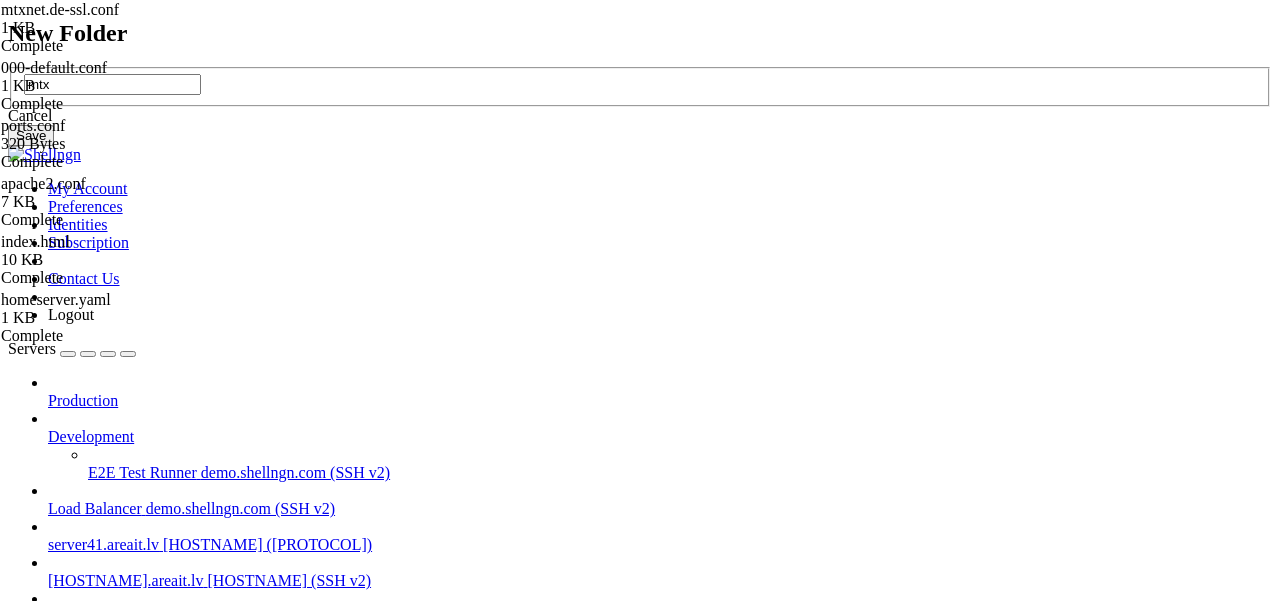 type on "mtx" 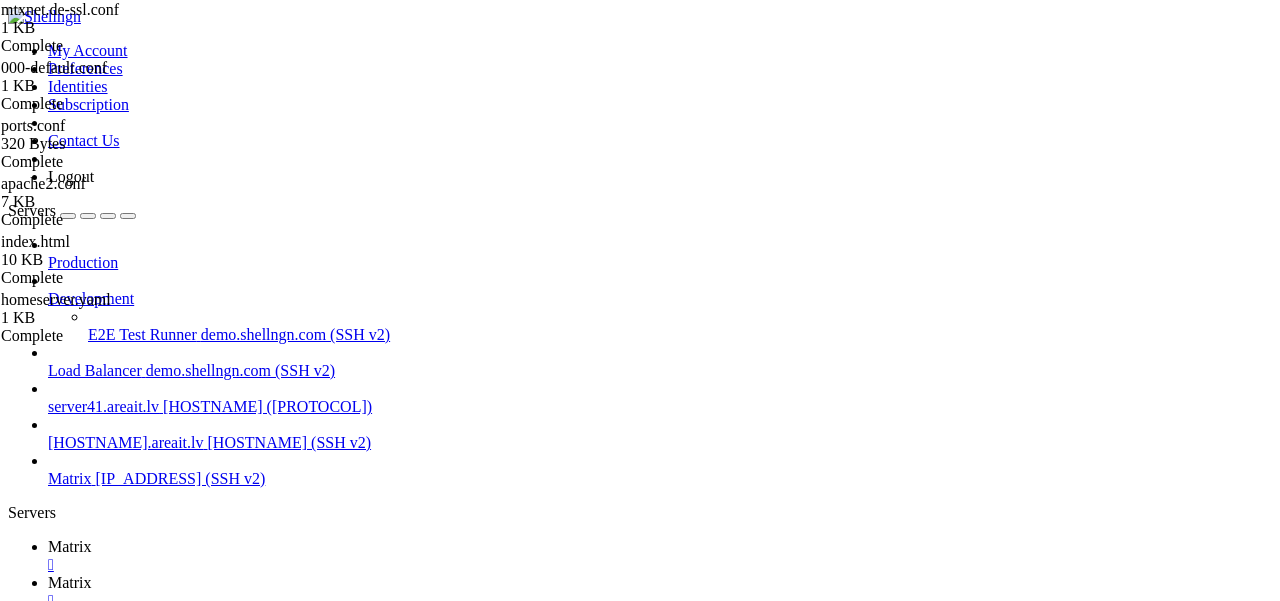 click on "Matrix" at bounding box center (70, 546) 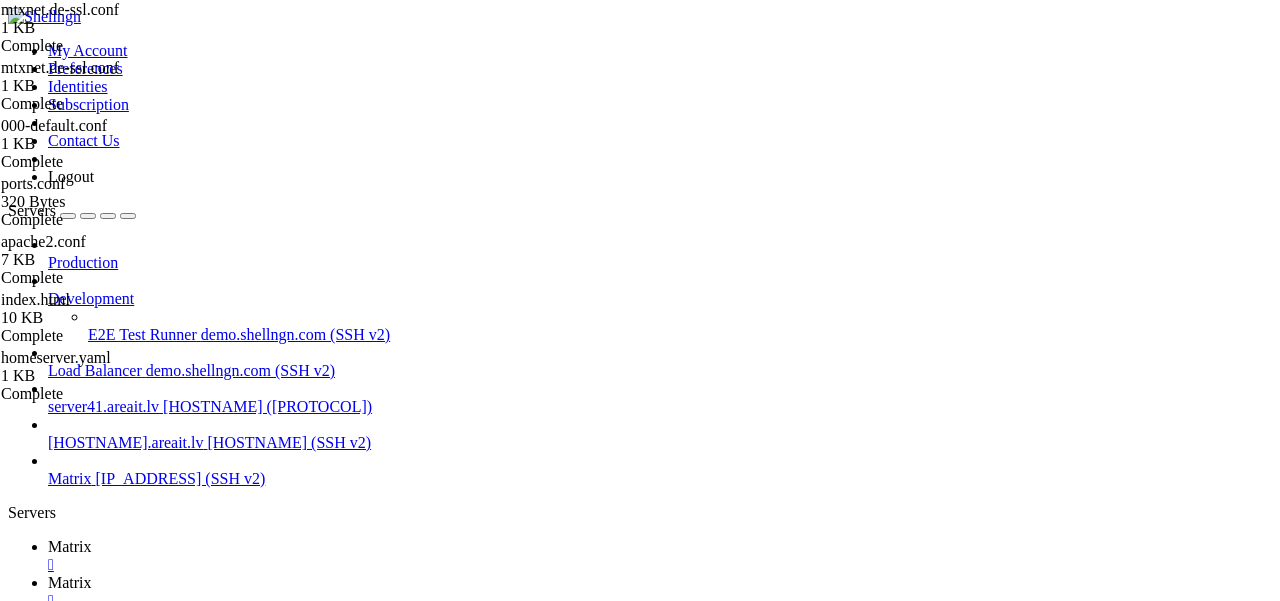 click on "<VirtualHost *:443>    # The ServerName directive sets the request scheme, hostname and port that    # the server uses to identify itself. This is used when creating    # redirection URLs. In the context of virtual hosts, the ServerName    # specifies what hostname must appear in the request's Host: header to    # match this virtual host. For the default virtual host (this file) this    # value is not decisive as it is used as a last resort host regardless.    # However, you must set it for any further virtual host explicitly.    #ServerName www.example.com    ServerAdmin [EMAIL]    DocumentRoot /var/www/mtx    # Available loglevels: trace8, ..., trace1, debug, info, notice, warn,    # error, crit, alert, emerg.    # It is also possible to configure the loglevel for particular    # modules, e.g.    #LogLevel info ssl:warn    ErrorLog ${APACHE_LOG_DIR}/error.log    CustomLog ${APACHE_LOG_DIR}/access.log combined    # For most configuration files from conf-available/, which are" at bounding box center [662, 1829] 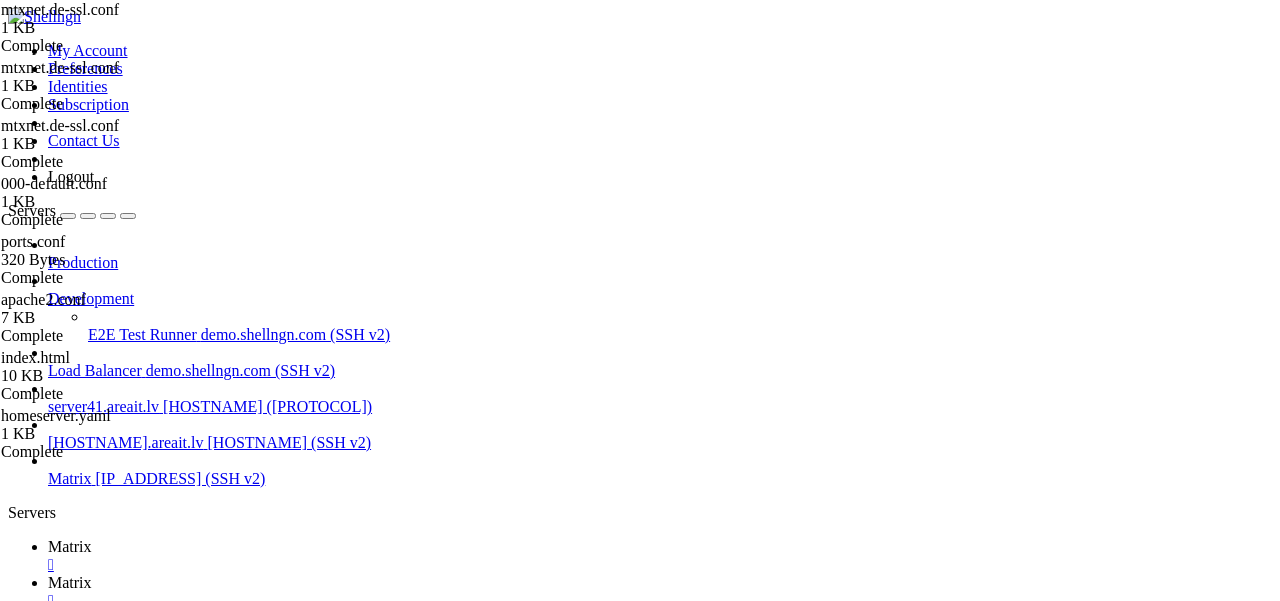 click on "<VirtualHost *:443>    # The ServerName directive sets the request scheme, hostname and port that    # the server uses to identify itself. This is used when creating    # redirection URLs. In the context of virtual hosts, the ServerName    # specifies what hostname must appear in the request's Host: header to    # match this virtual host. For the default virtual host (this file) this    # value is not decisive as it is used as a last resort host regardless.    # However, you must set it for any further virtual host explicitly.    #ServerName www.example.com    ServerAdmin [EMAIL]    DocumentRoot /var/www/mtx    # Available loglevels: trace8, ..., trace1, debug, info, notice, warn,    # error, crit, alert, emerg.    # It is also possible to configure the loglevel for particular    # modules, e.g.    #LogLevel info ssl:warn    ErrorLog ${APACHE_LOG_DIR}/error.log    CustomLog ${APACHE_LOG_DIR}/access.log combined    # For most configuration files from conf-available/, which are" at bounding box center [662, 1846] 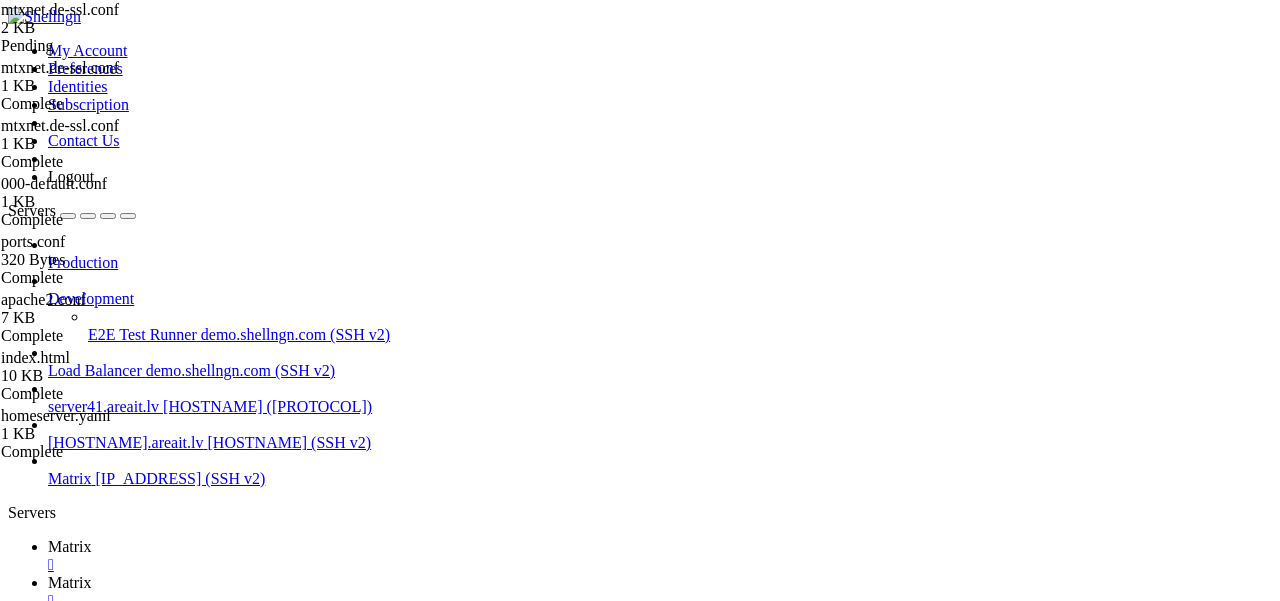click on "Reconnect" at bounding box center [48, 1524] 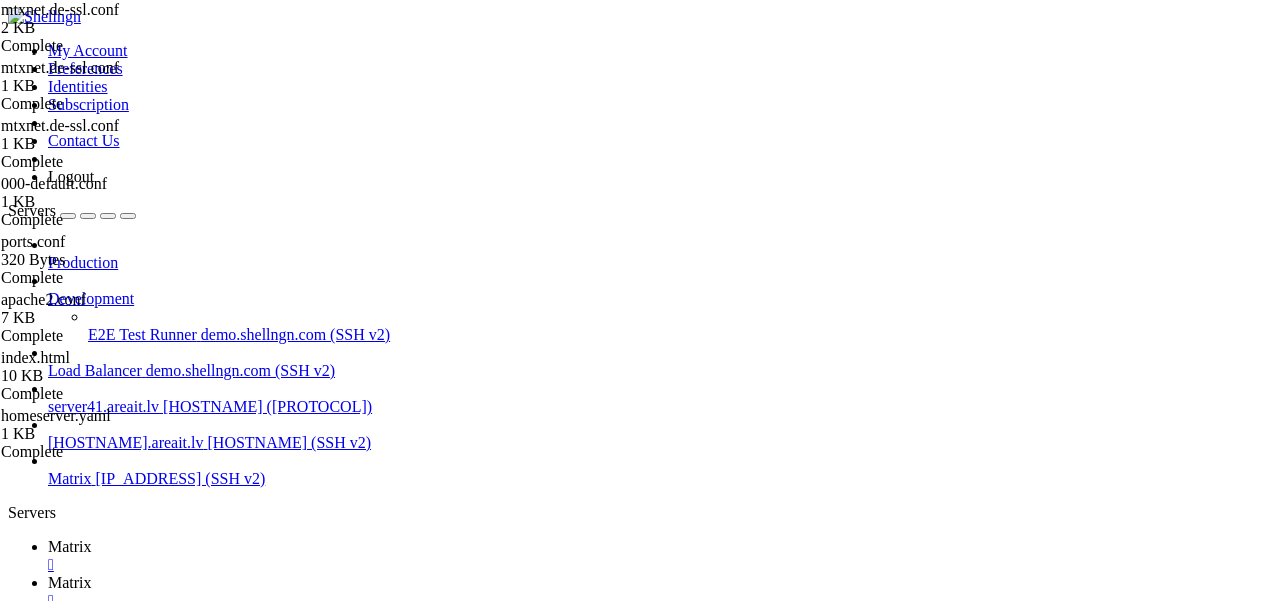 click on "Matrix" at bounding box center [70, 546] 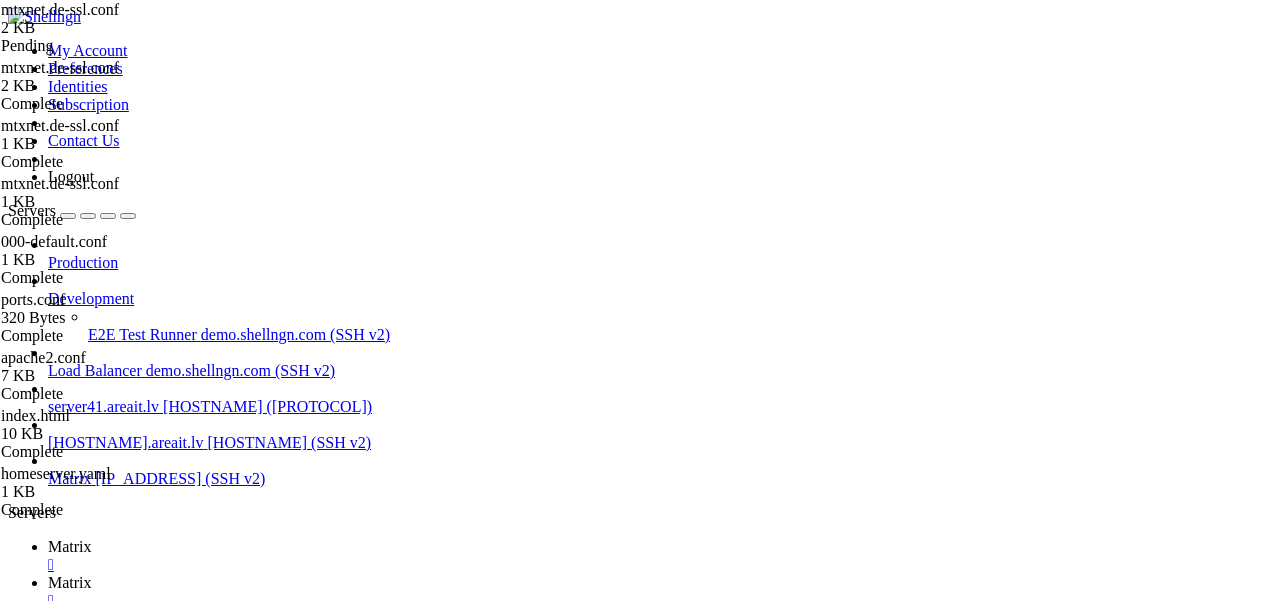 click on "Reconnect" at bounding box center (48, 1524) 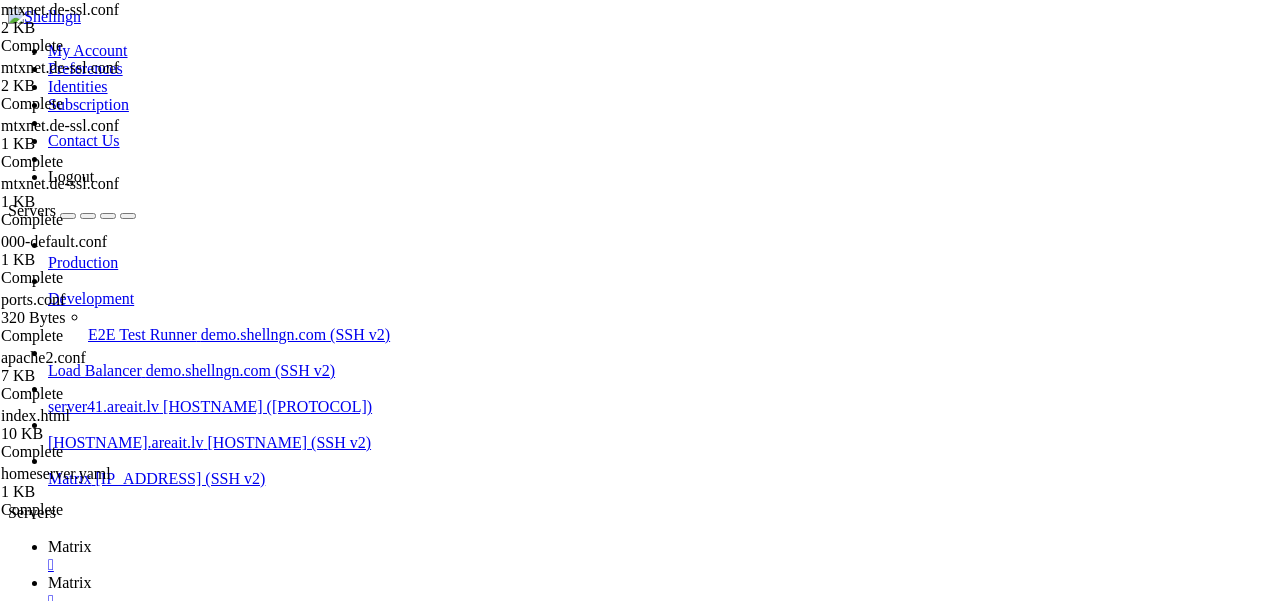 scroll, scrollTop: 271, scrollLeft: 0, axis: vertical 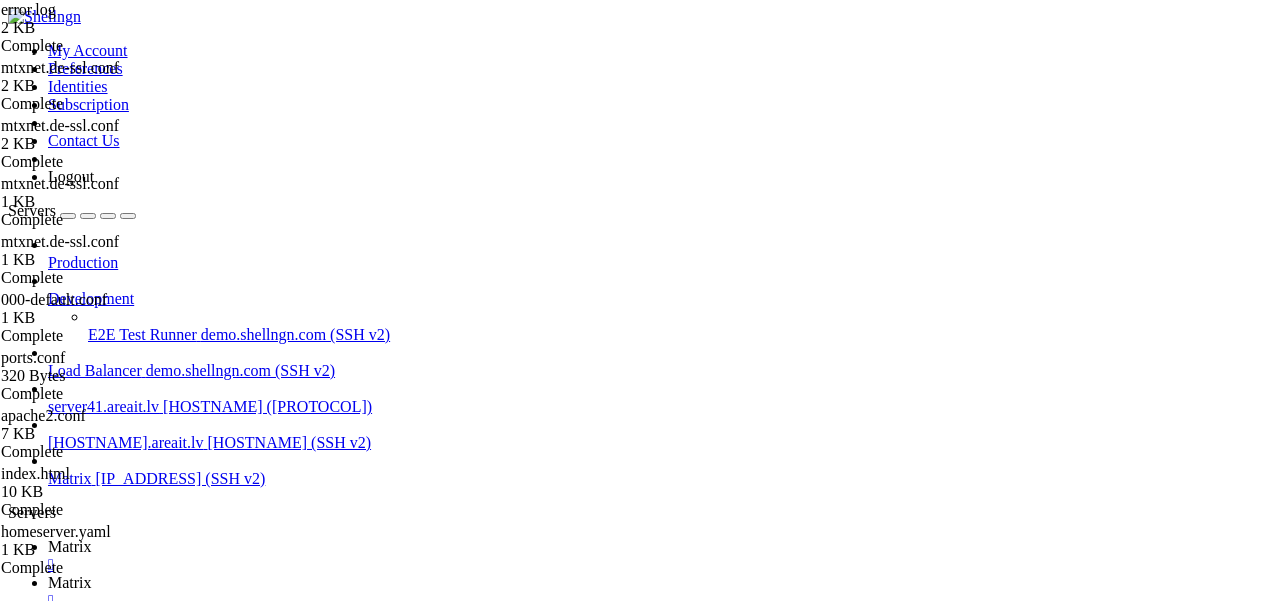 click at bounding box center [56, 1576] 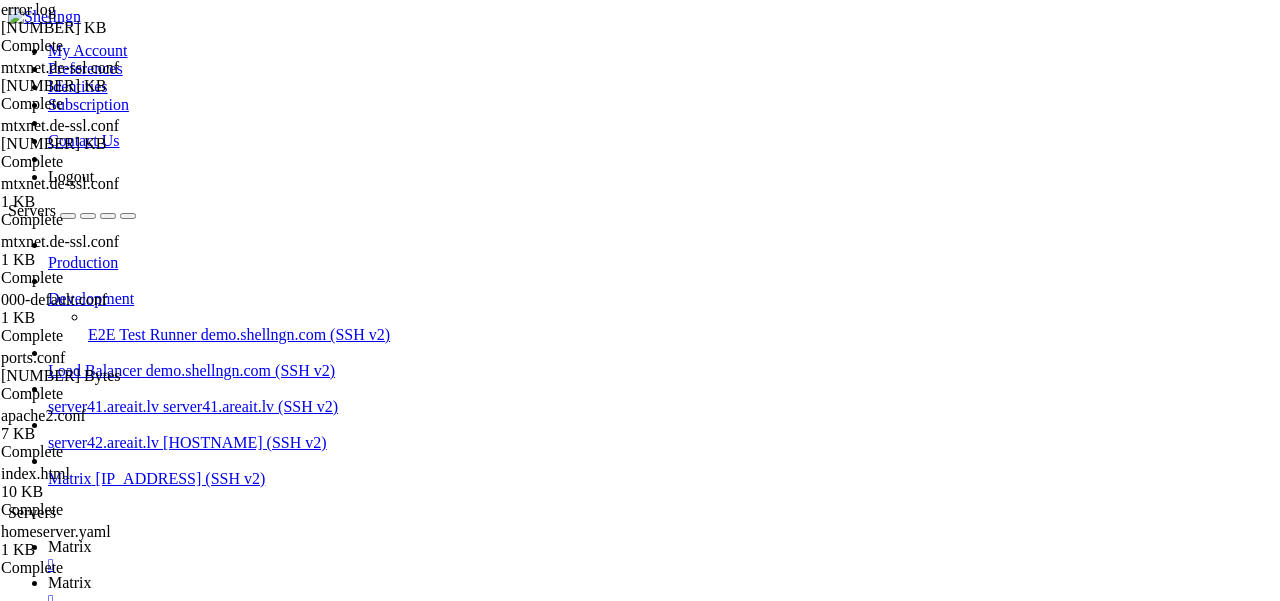 scroll, scrollTop: 0, scrollLeft: 0, axis: both 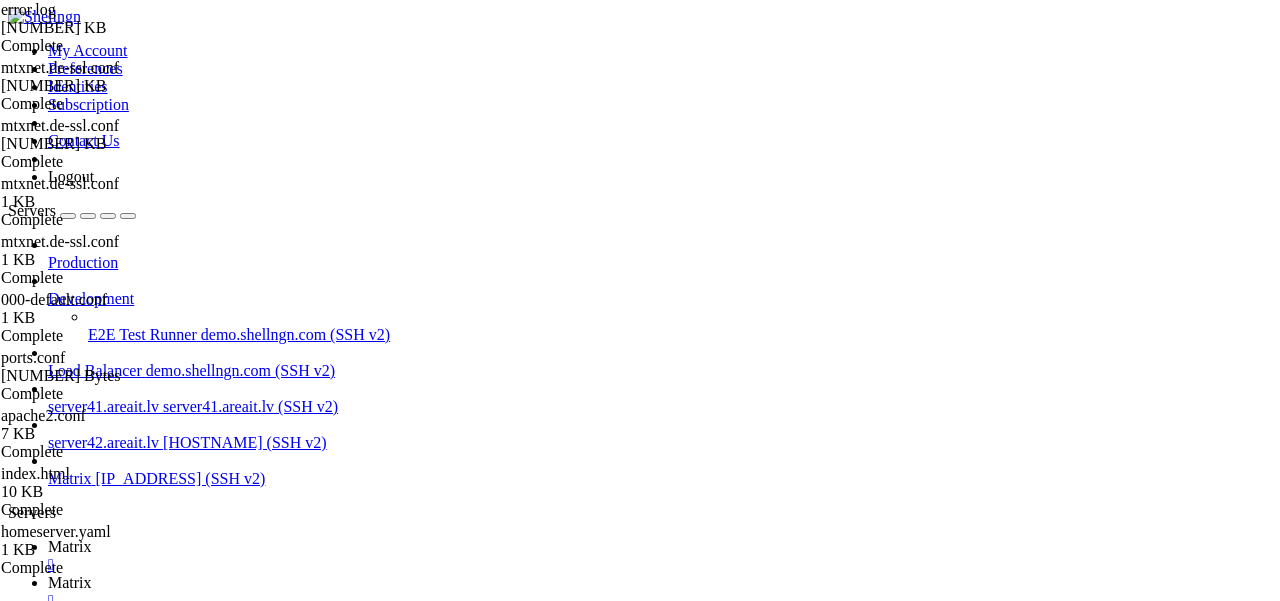 click on "Disconnect" at bounding box center [84, 1619] 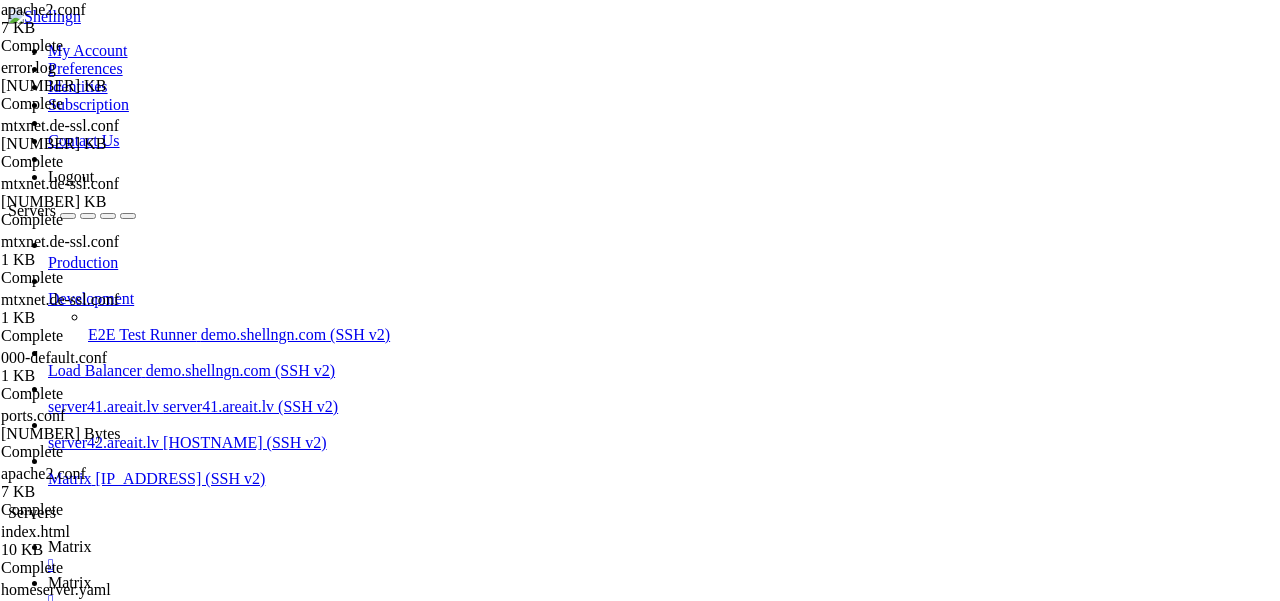 scroll, scrollTop: 2251, scrollLeft: 0, axis: vertical 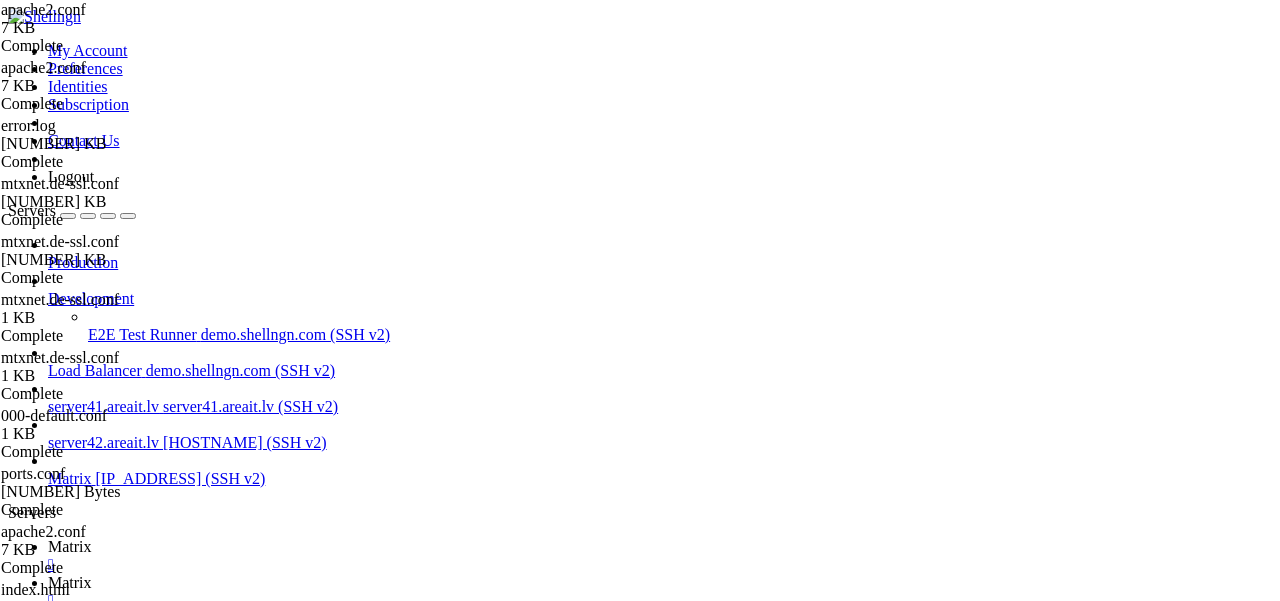drag, startPoint x: 434, startPoint y: 537, endPoint x: 292, endPoint y: 529, distance: 142.22517 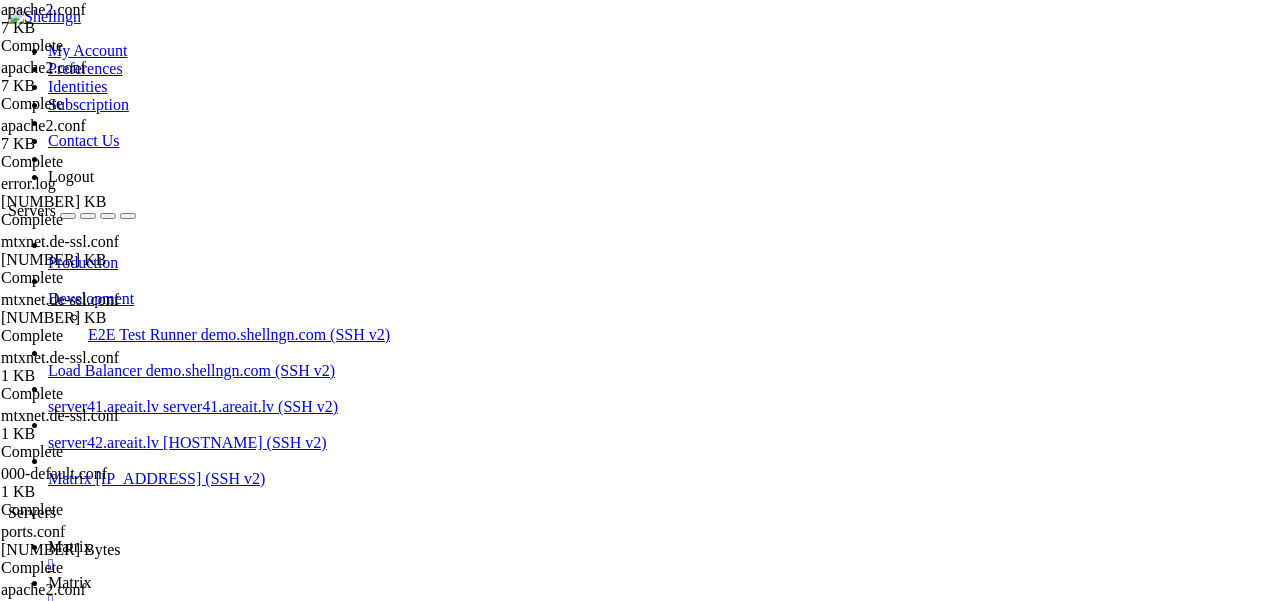 scroll, scrollTop: 2263, scrollLeft: 0, axis: vertical 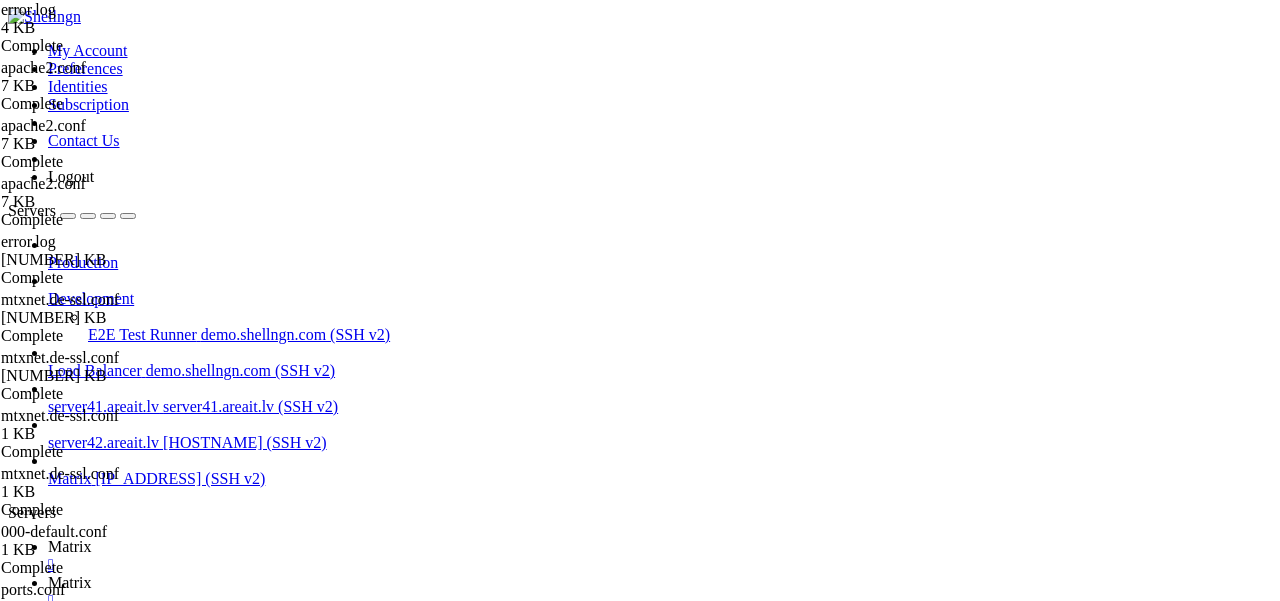 drag, startPoint x: 766, startPoint y: 401, endPoint x: 1133, endPoint y: 401, distance: 367 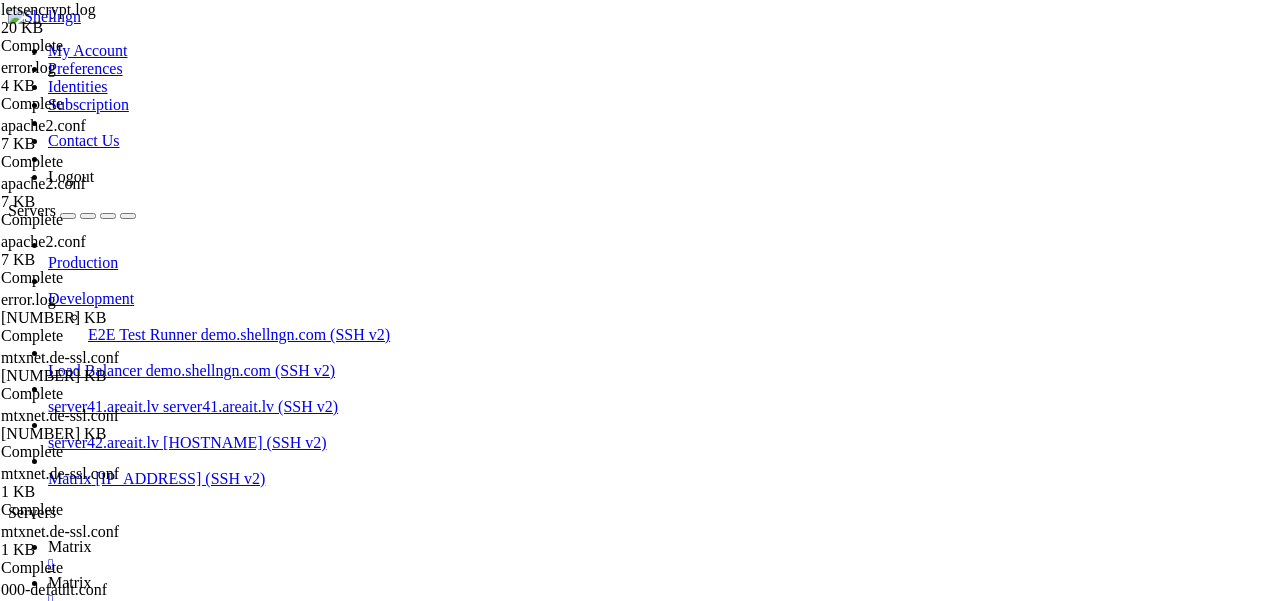 scroll, scrollTop: 3828, scrollLeft: 0, axis: vertical 